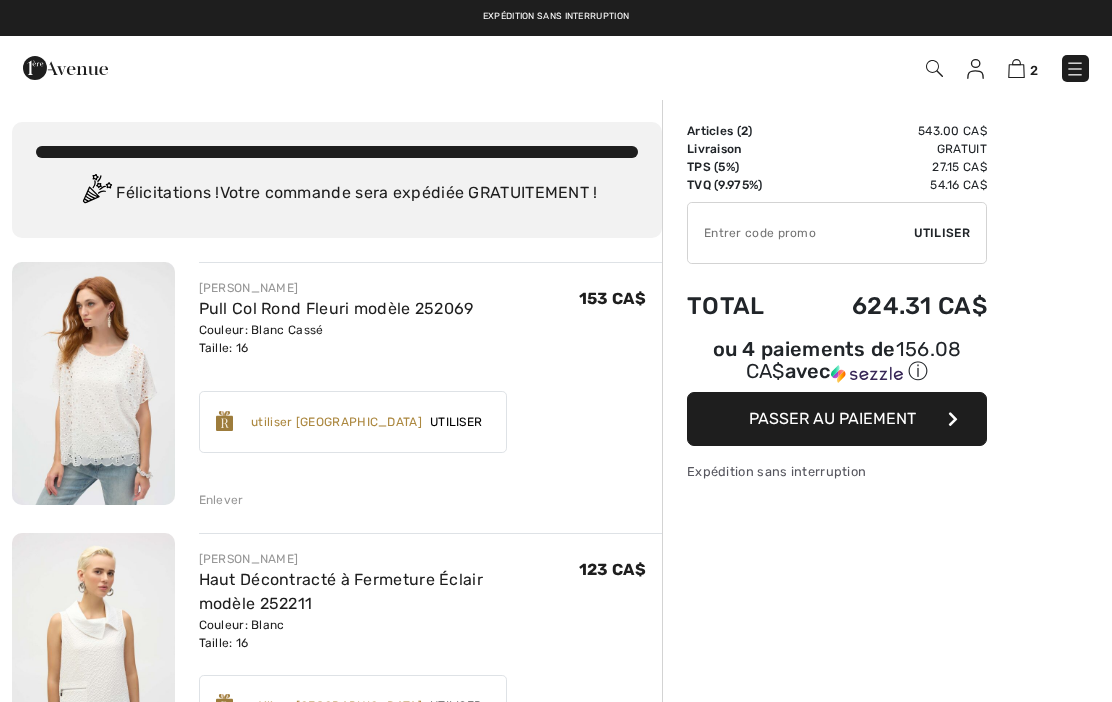 scroll, scrollTop: 0, scrollLeft: 0, axis: both 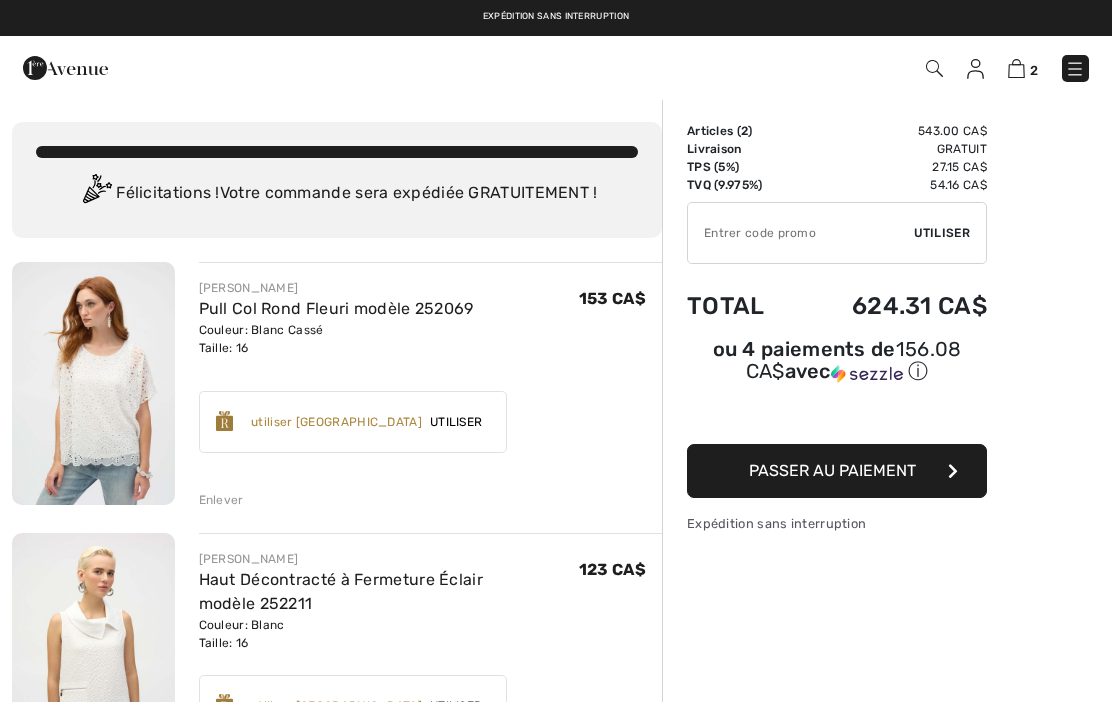 click at bounding box center [975, 69] 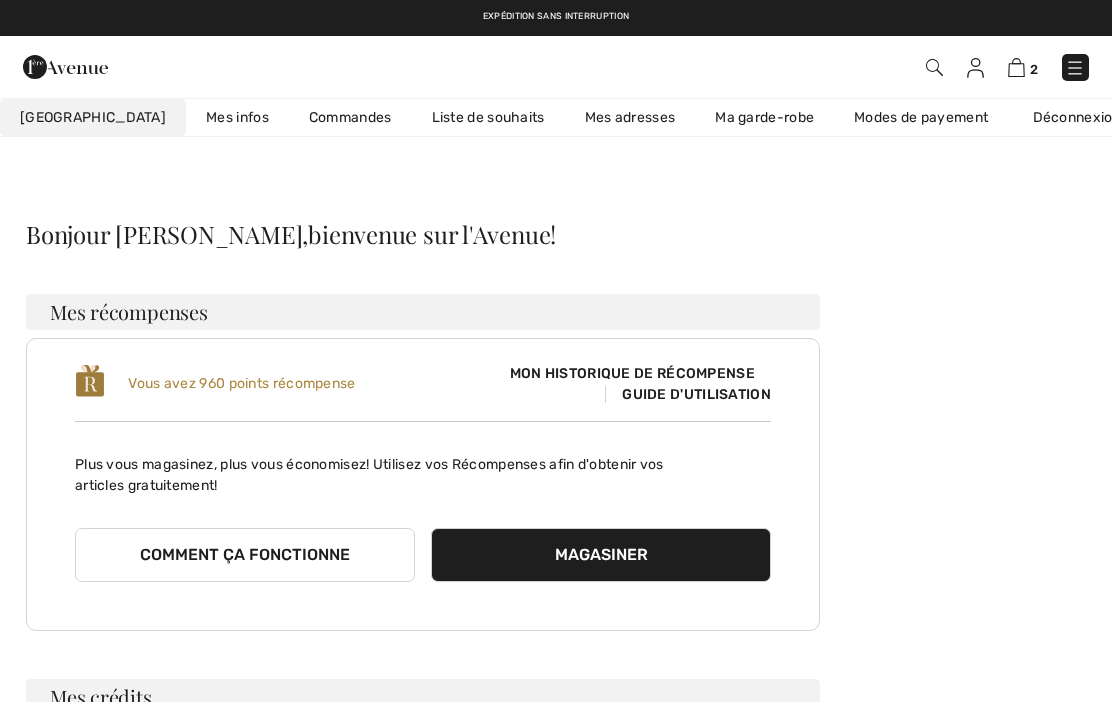 scroll, scrollTop: 0, scrollLeft: 0, axis: both 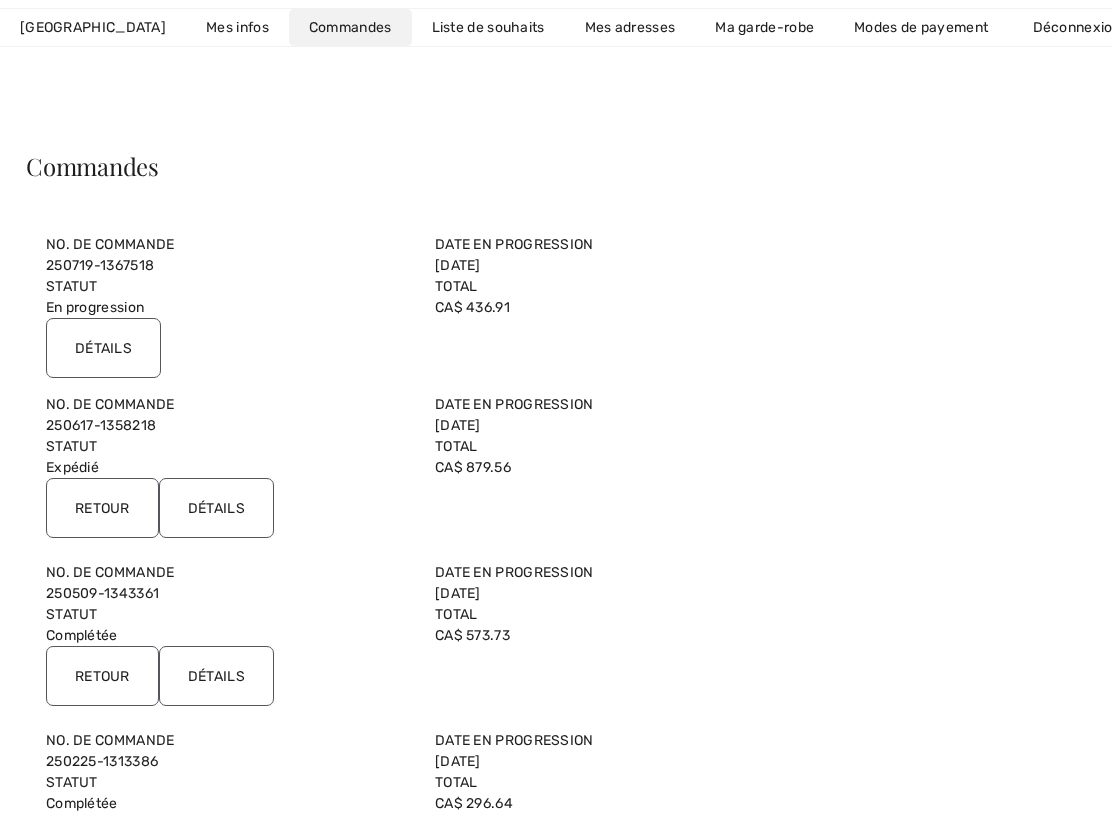 click on "Détails" at bounding box center [216, 508] 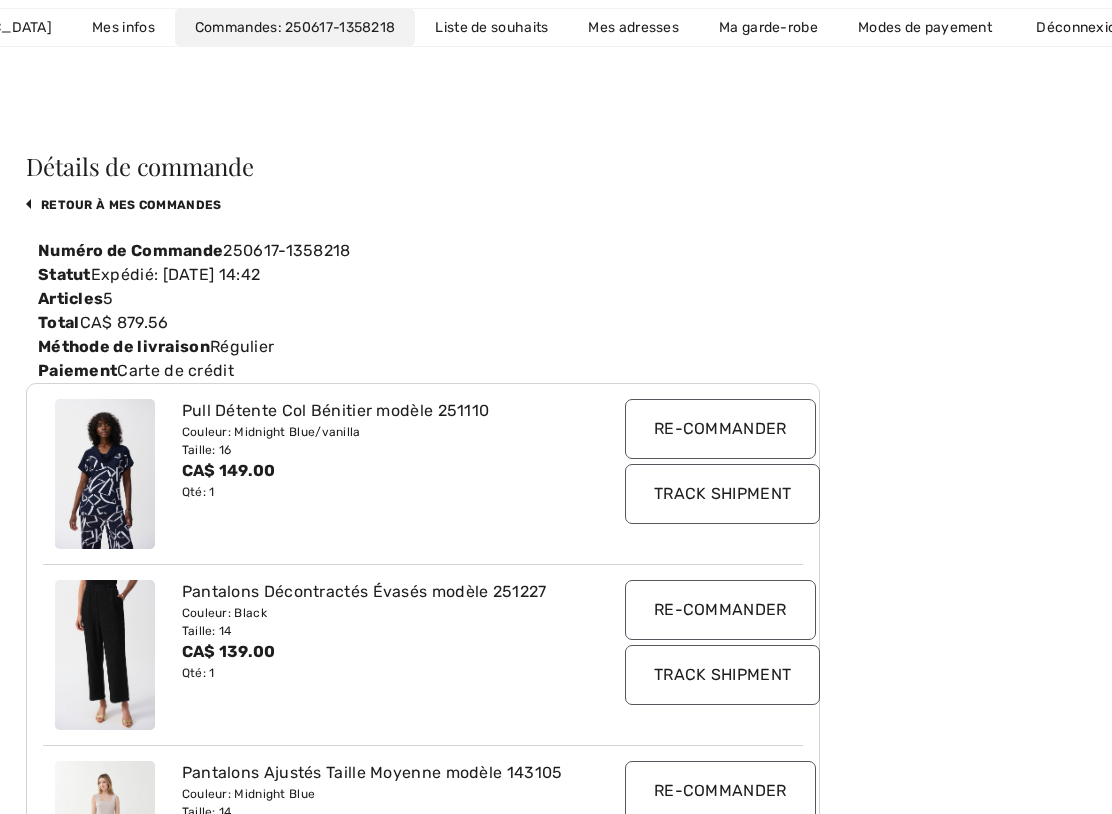 scroll, scrollTop: 0, scrollLeft: 115, axis: horizontal 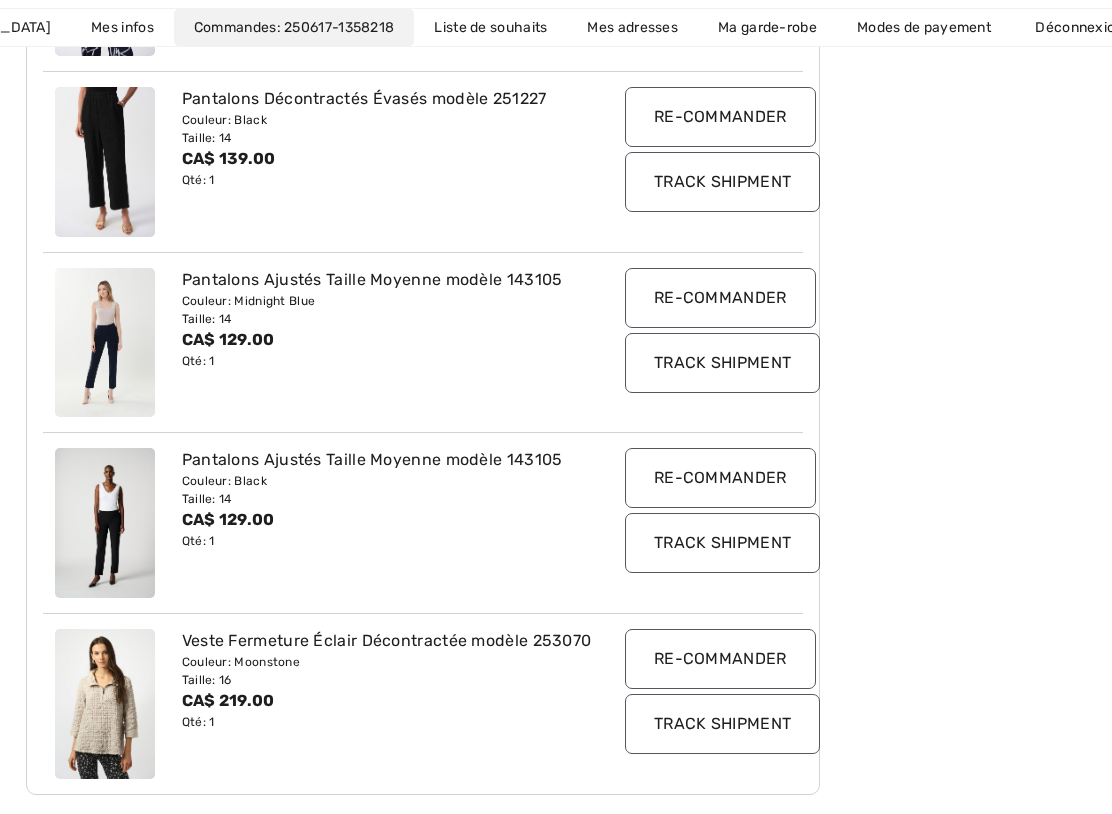 click at bounding box center (105, 523) 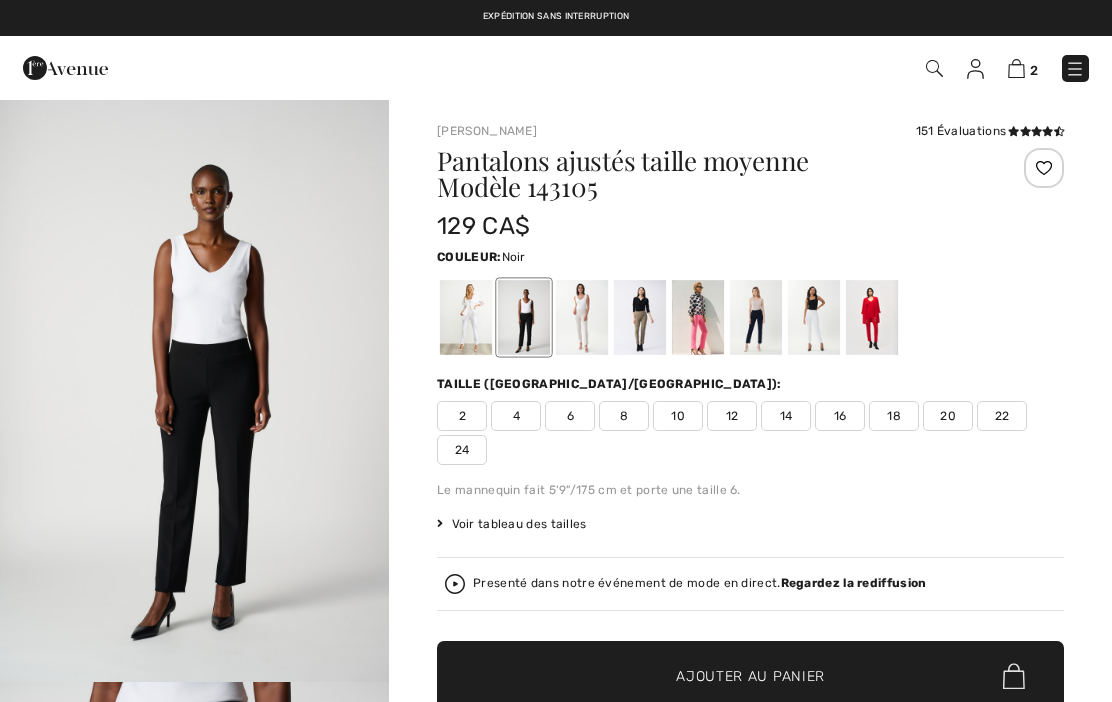 checkbox on "true" 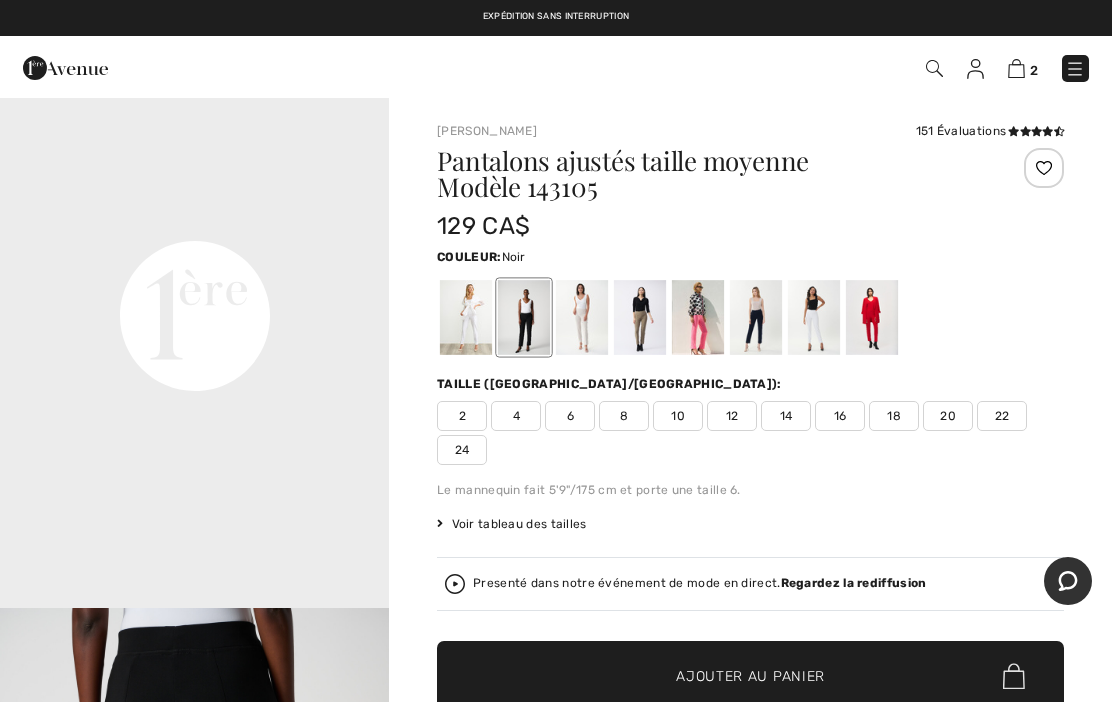 scroll, scrollTop: 1245, scrollLeft: 0, axis: vertical 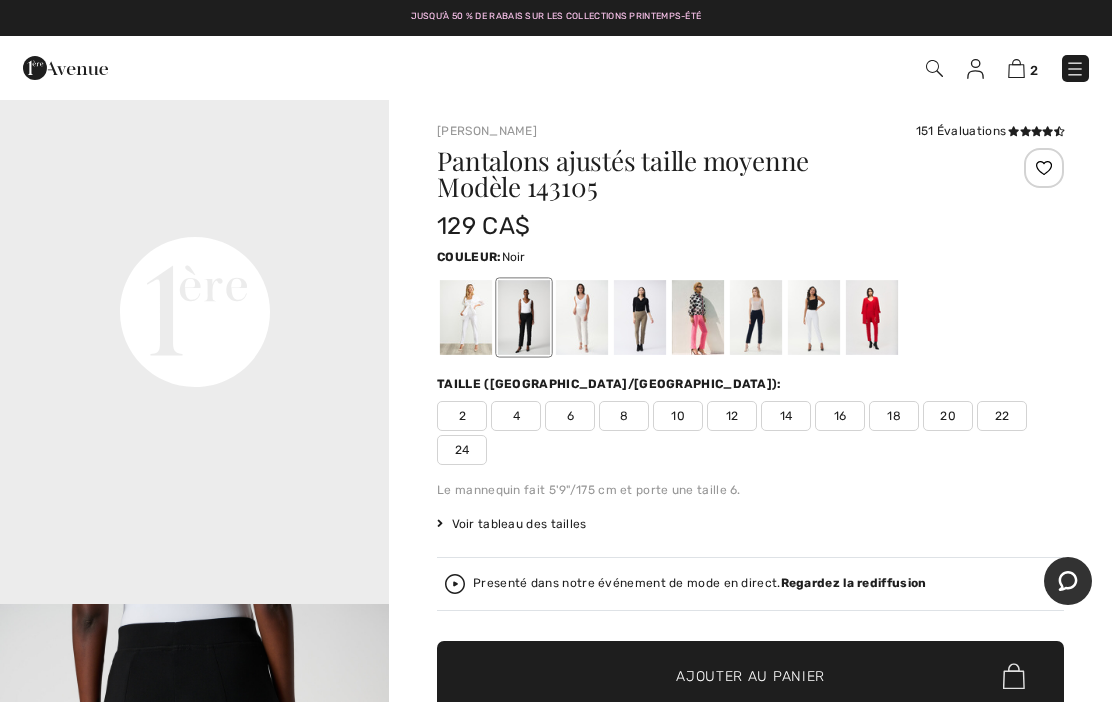 click on "Your browser does not support the video tag." at bounding box center (194, 118) 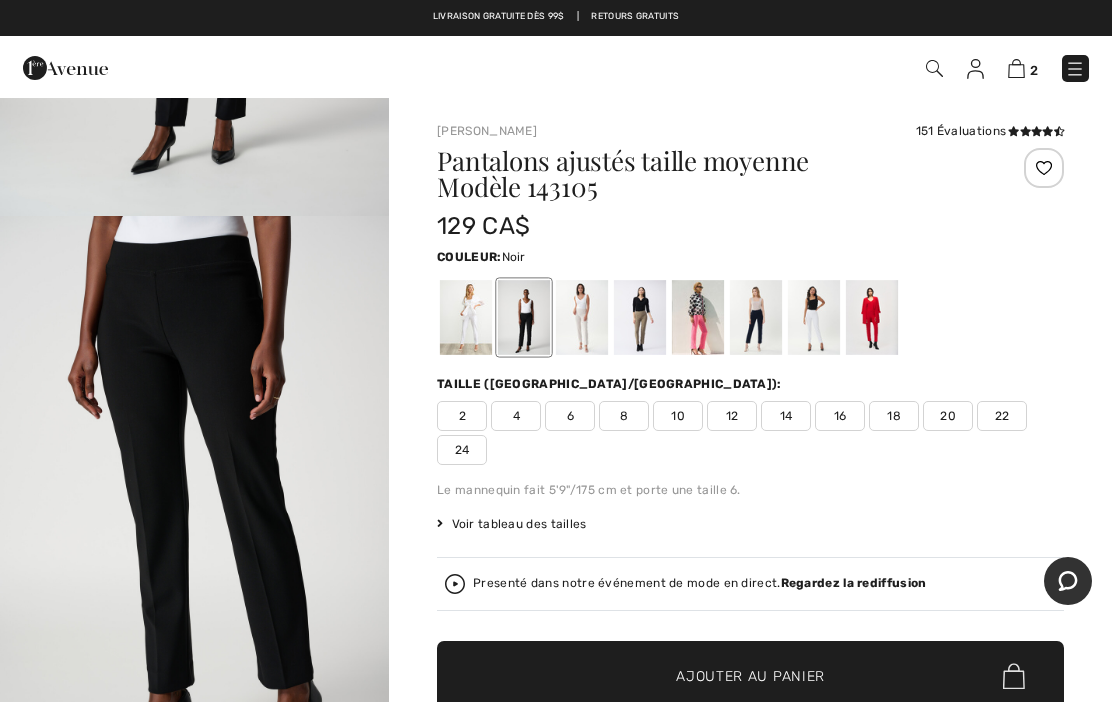 scroll, scrollTop: 431, scrollLeft: 0, axis: vertical 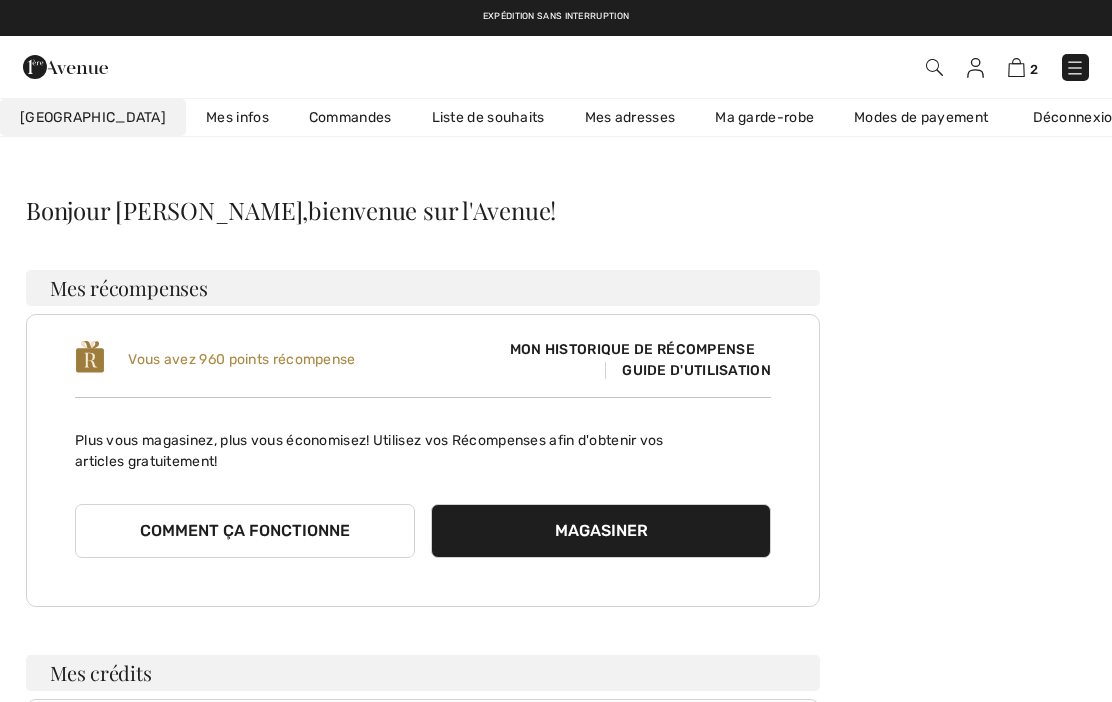 click on "Commandes" at bounding box center [350, 117] 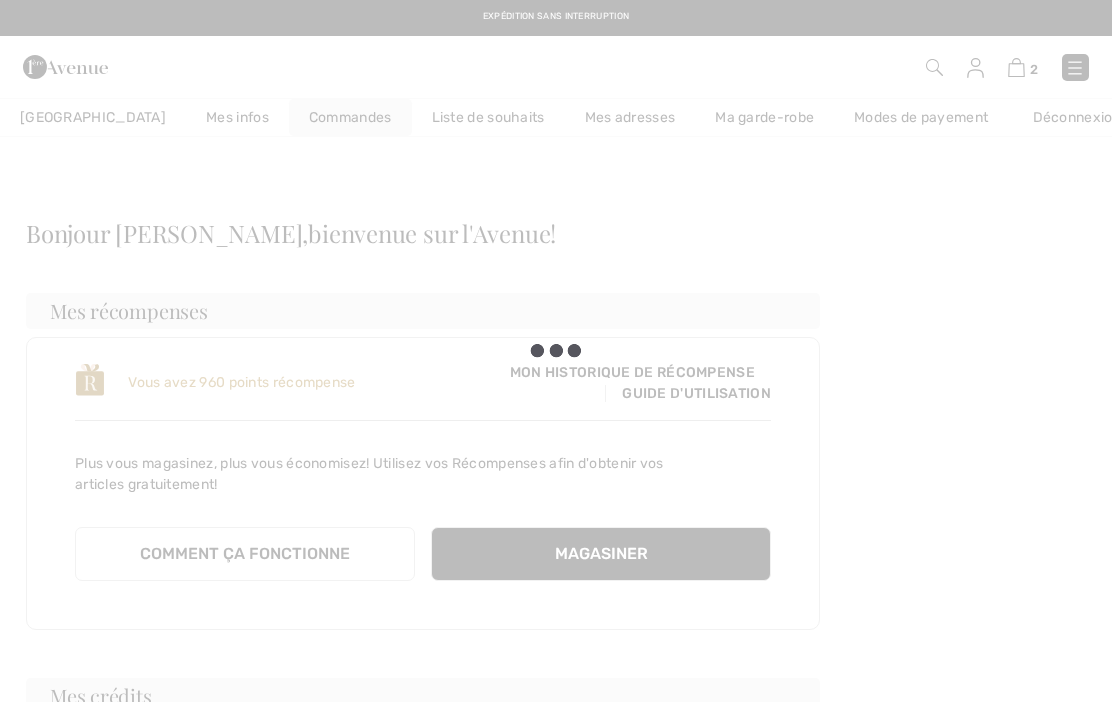 scroll, scrollTop: 0, scrollLeft: 0, axis: both 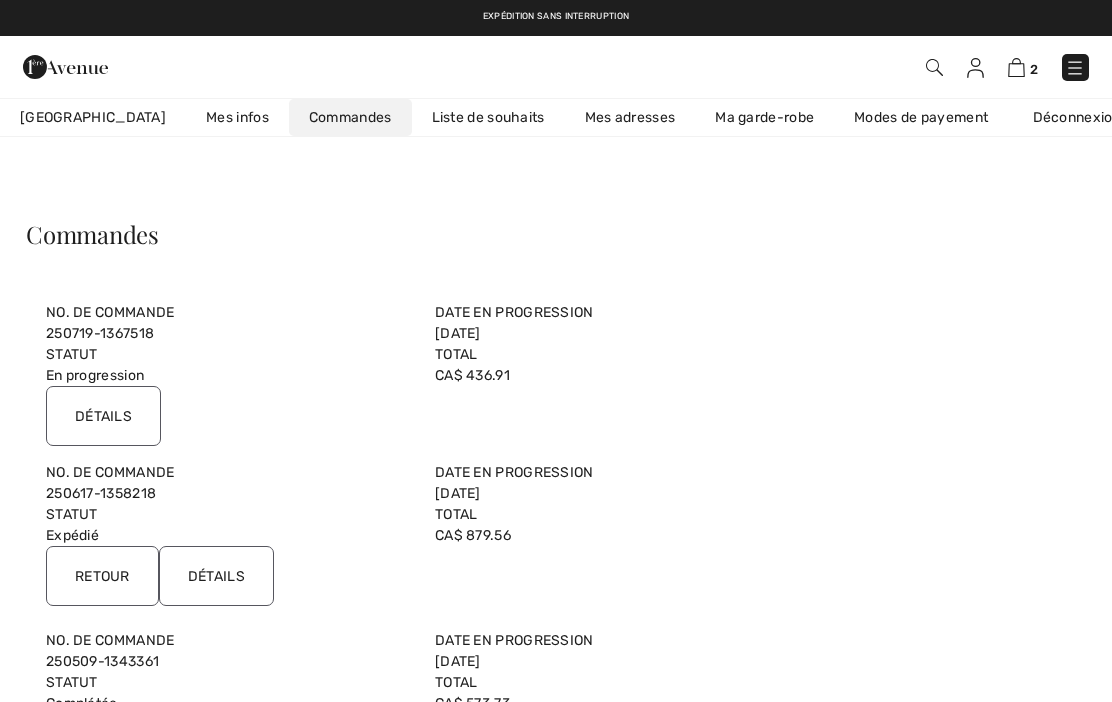 click on "Détails" at bounding box center [216, 576] 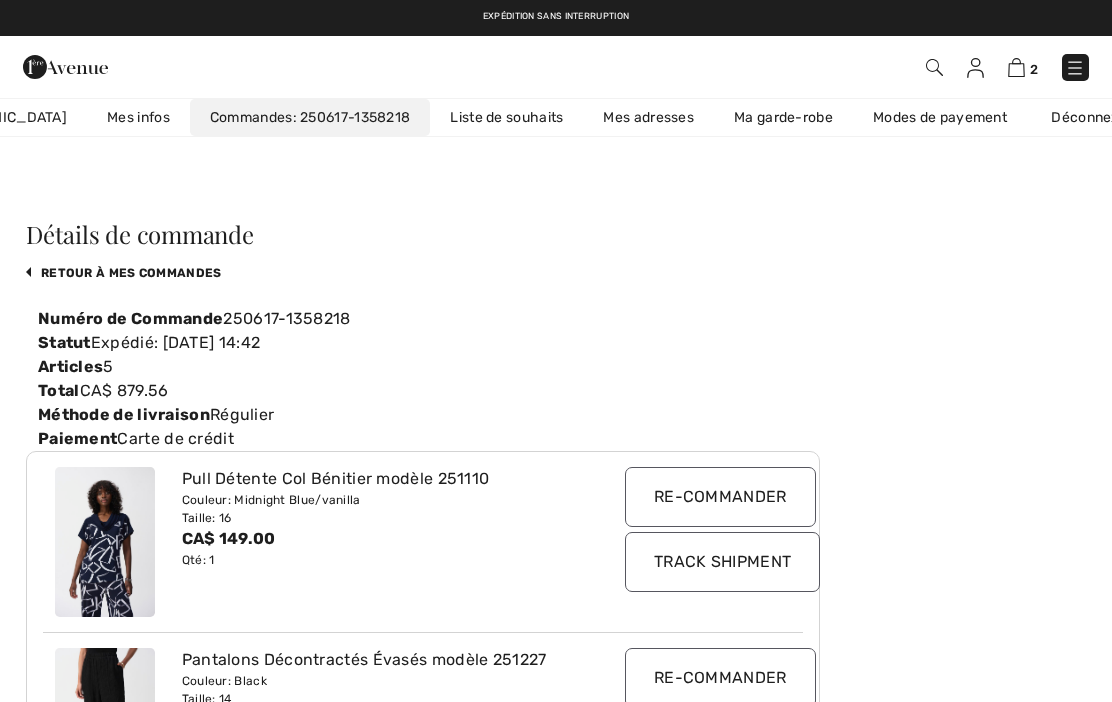 scroll, scrollTop: 0, scrollLeft: 115, axis: horizontal 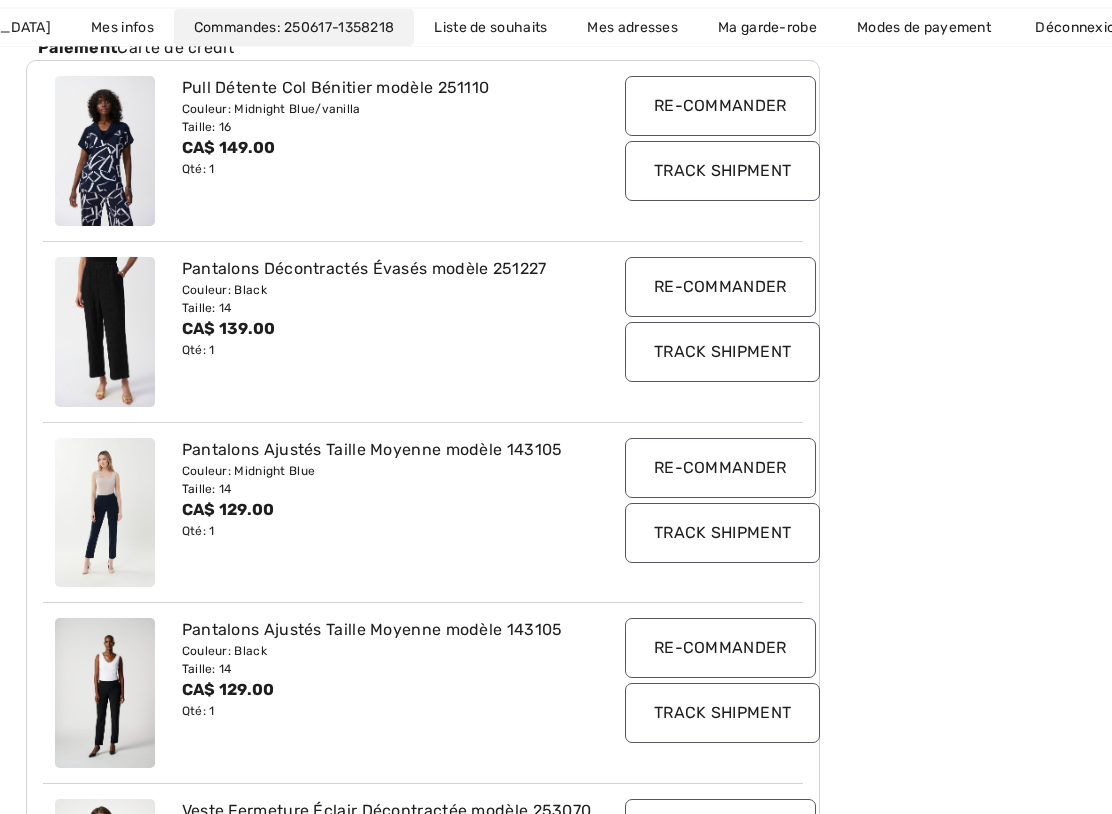 click at bounding box center (105, 514) 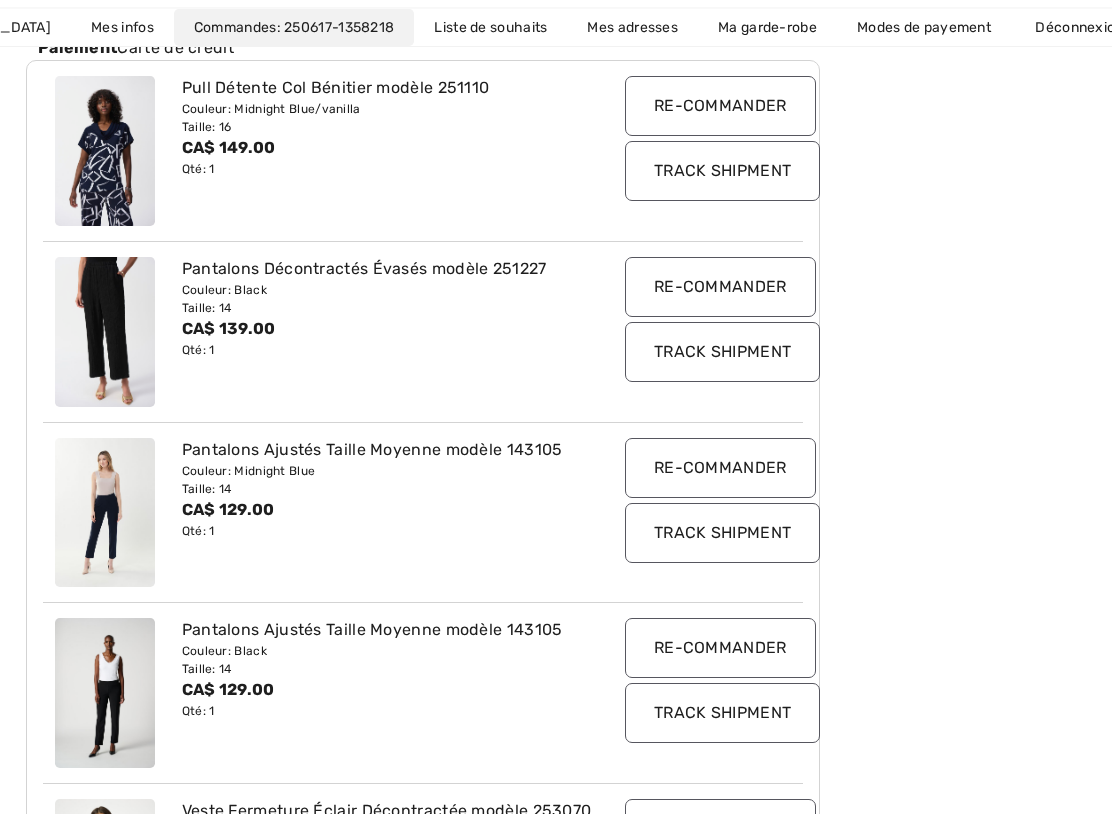 click on "Re-commander" at bounding box center [720, 469] 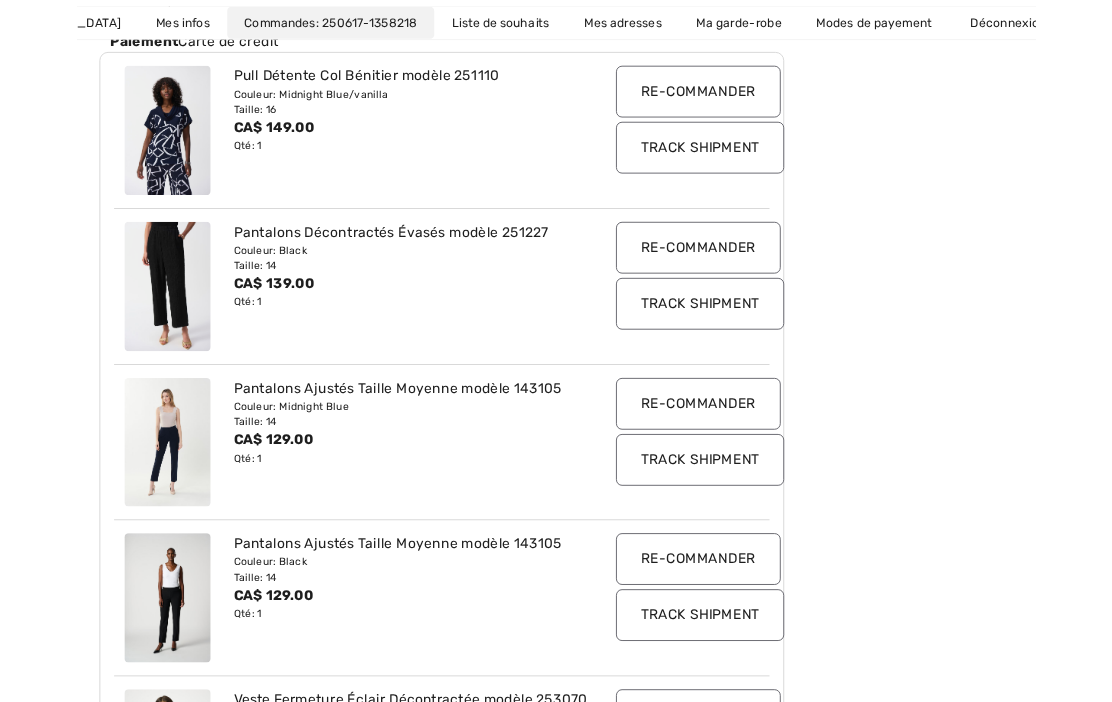 scroll, scrollTop: 447, scrollLeft: 0, axis: vertical 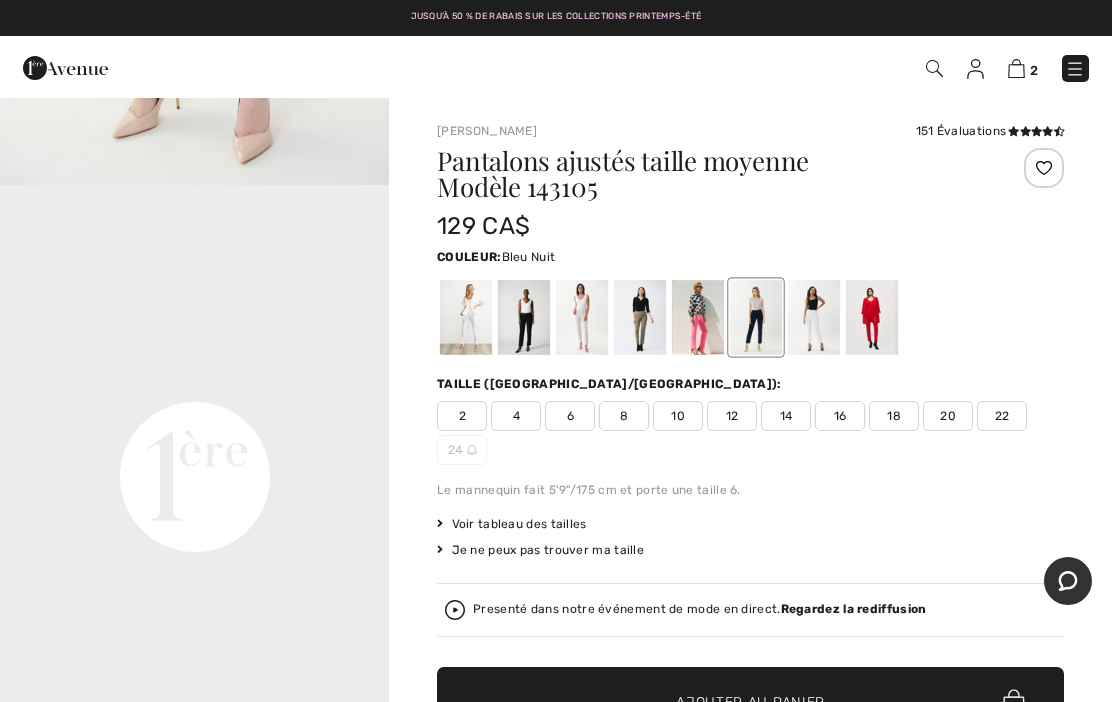 click on "Your browser does not support the video tag." at bounding box center [194, 283] 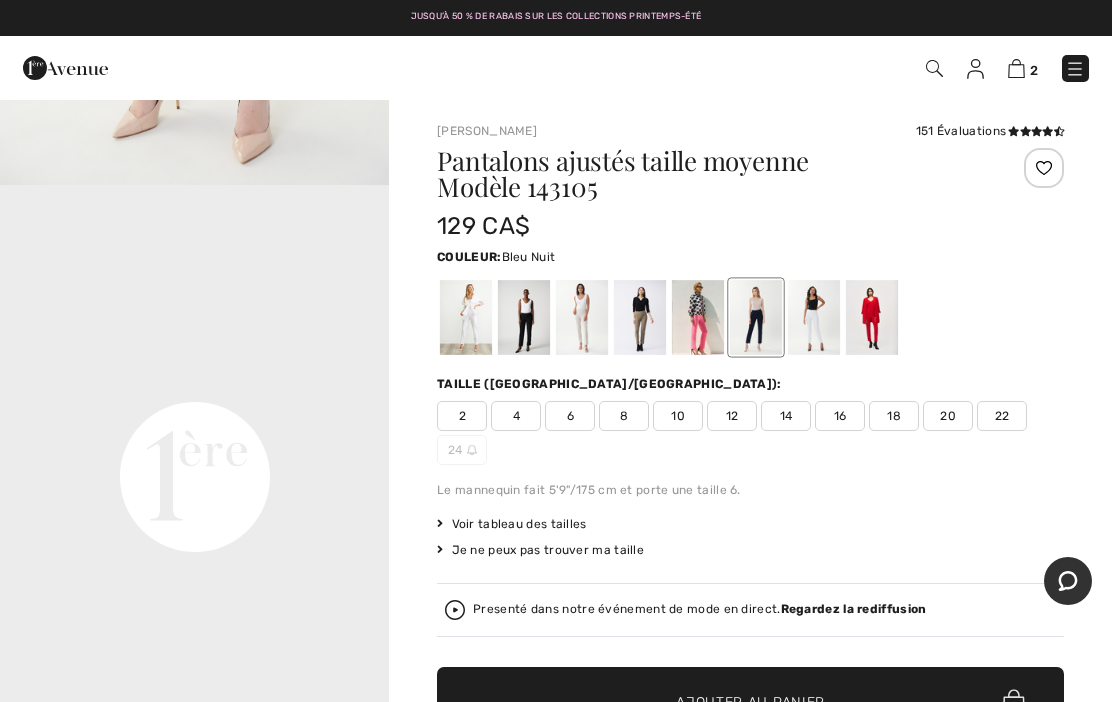 click on "Your browser does not support the video tag." at bounding box center (194, 283) 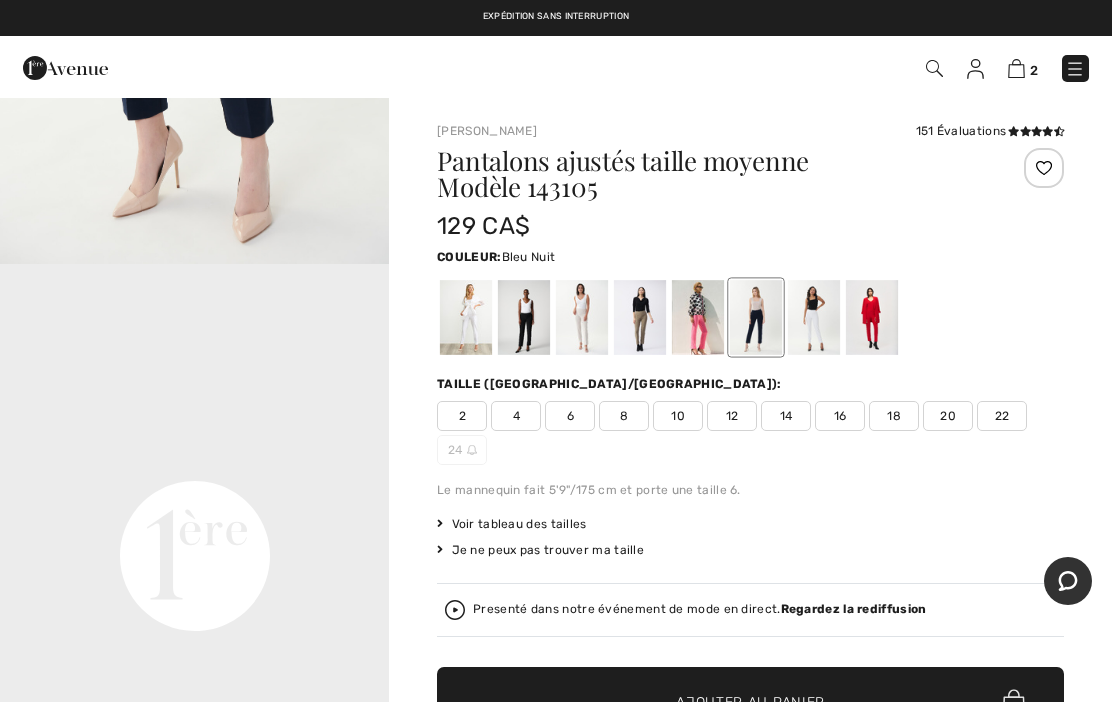 scroll, scrollTop: 957, scrollLeft: 0, axis: vertical 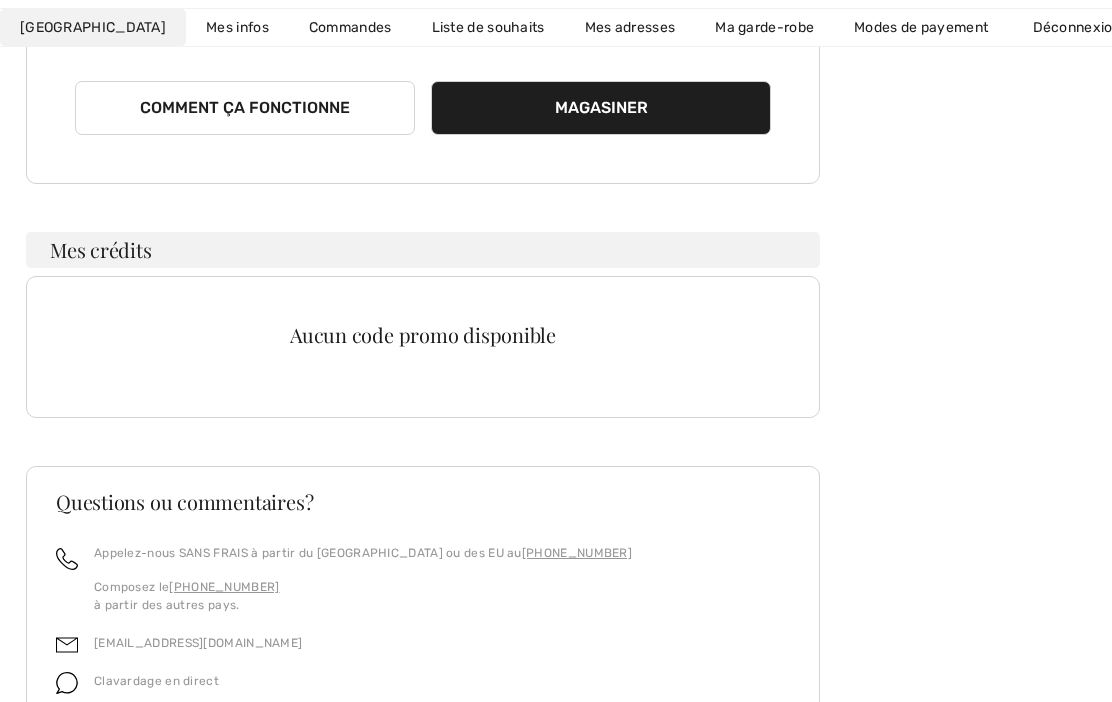 click on "Commandes" at bounding box center [350, 27] 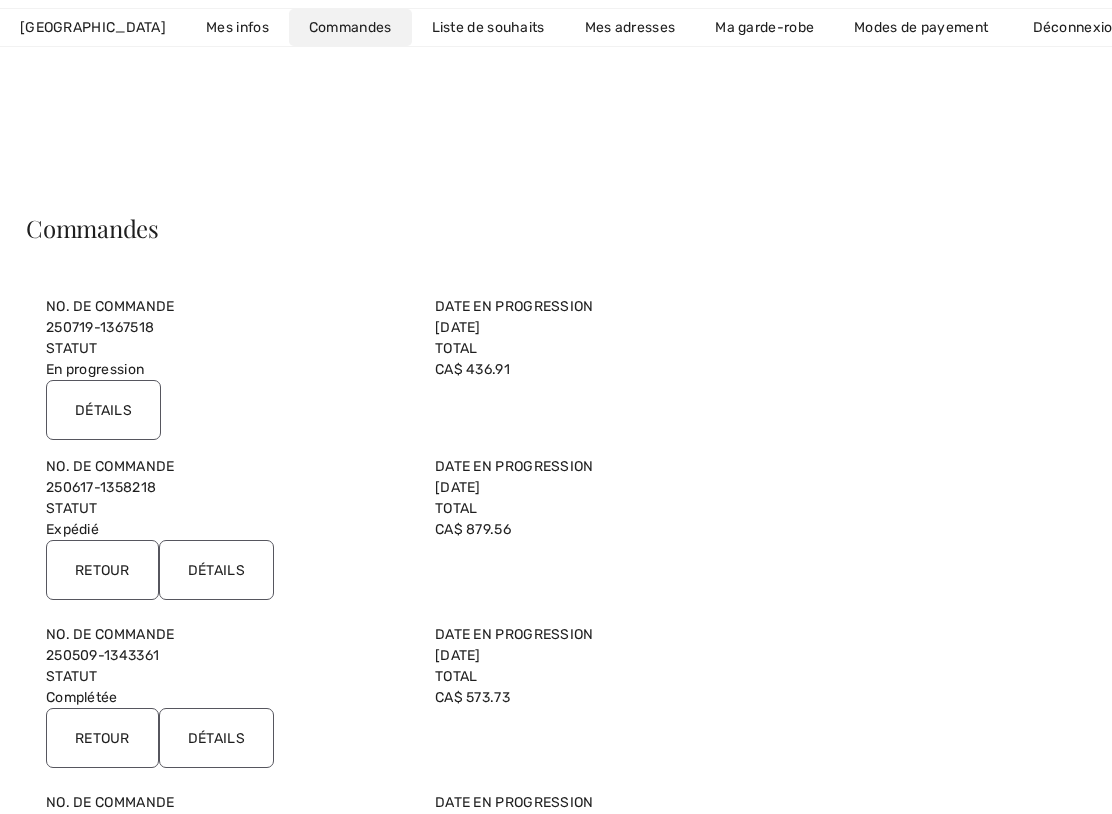 scroll, scrollTop: 11, scrollLeft: 0, axis: vertical 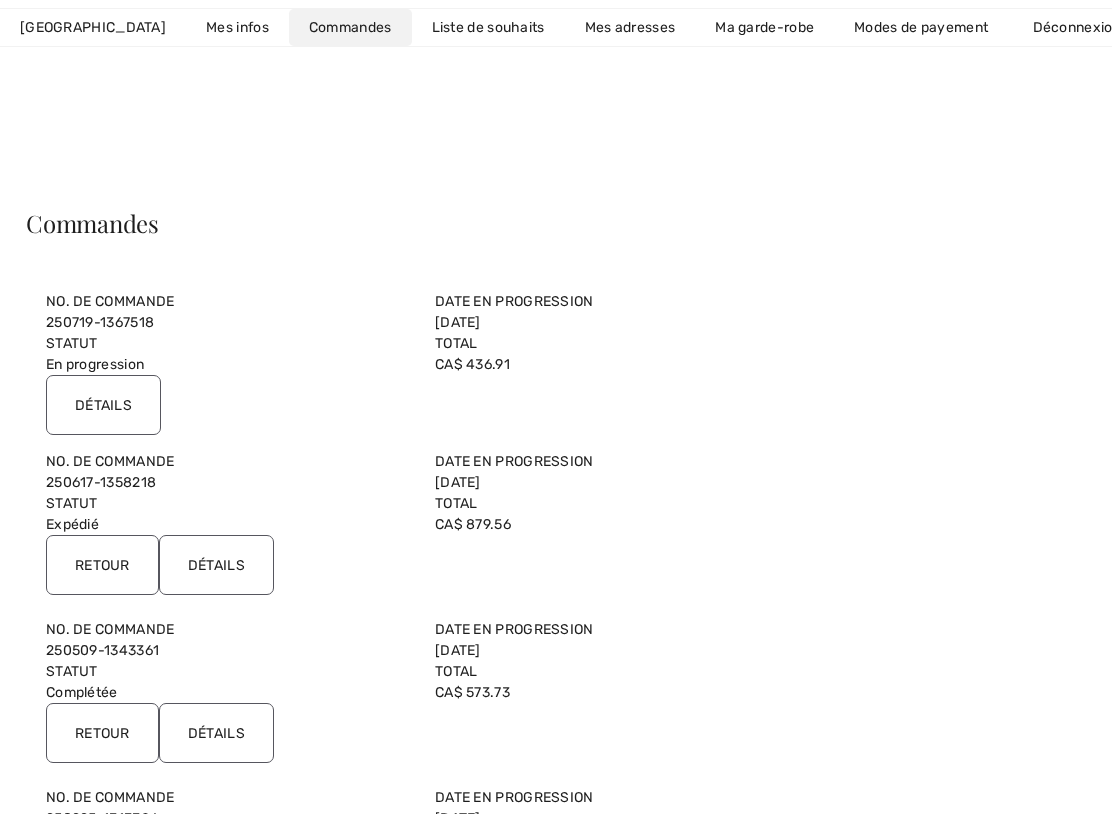 click on "Détails" at bounding box center [216, 565] 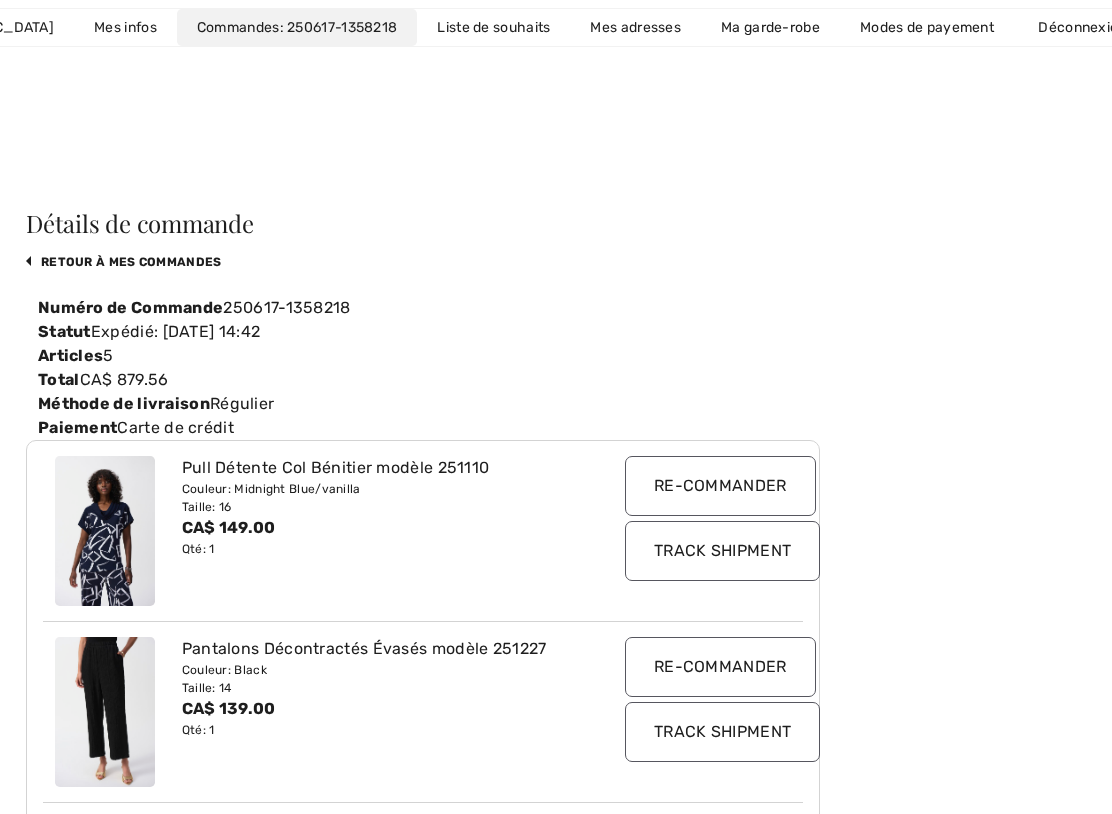 scroll, scrollTop: 0, scrollLeft: 115, axis: horizontal 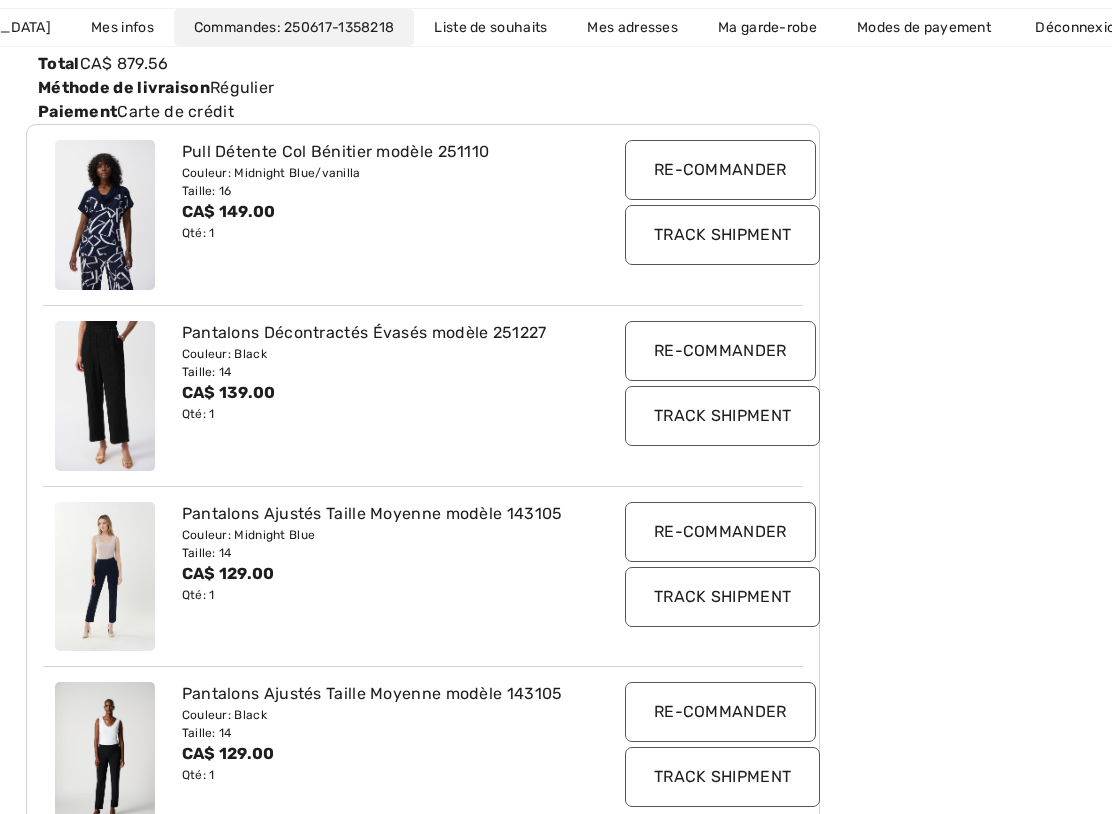click on "Re-commander" at bounding box center [720, 351] 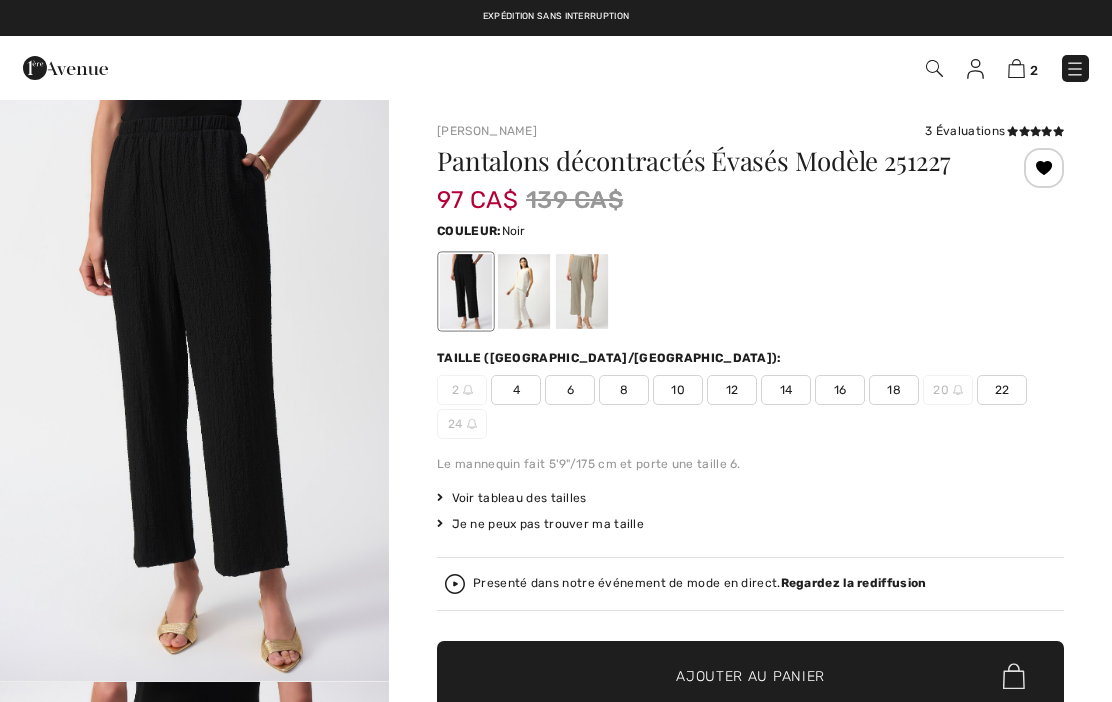 scroll, scrollTop: 0, scrollLeft: 0, axis: both 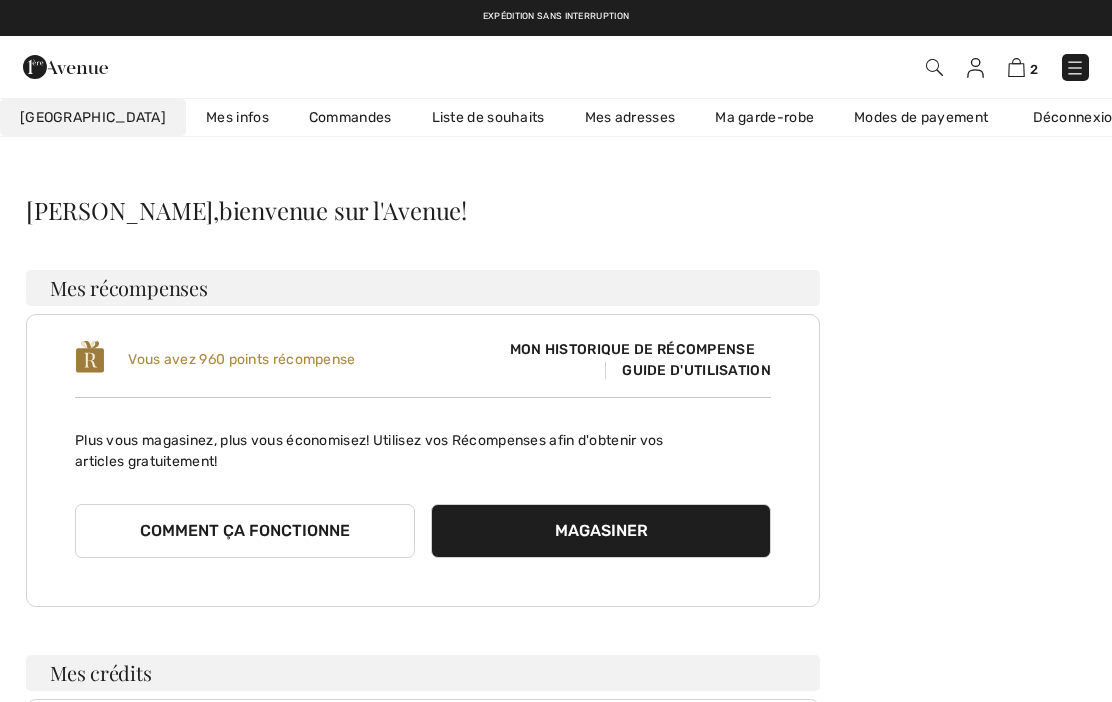click on "Commandes" at bounding box center [350, 117] 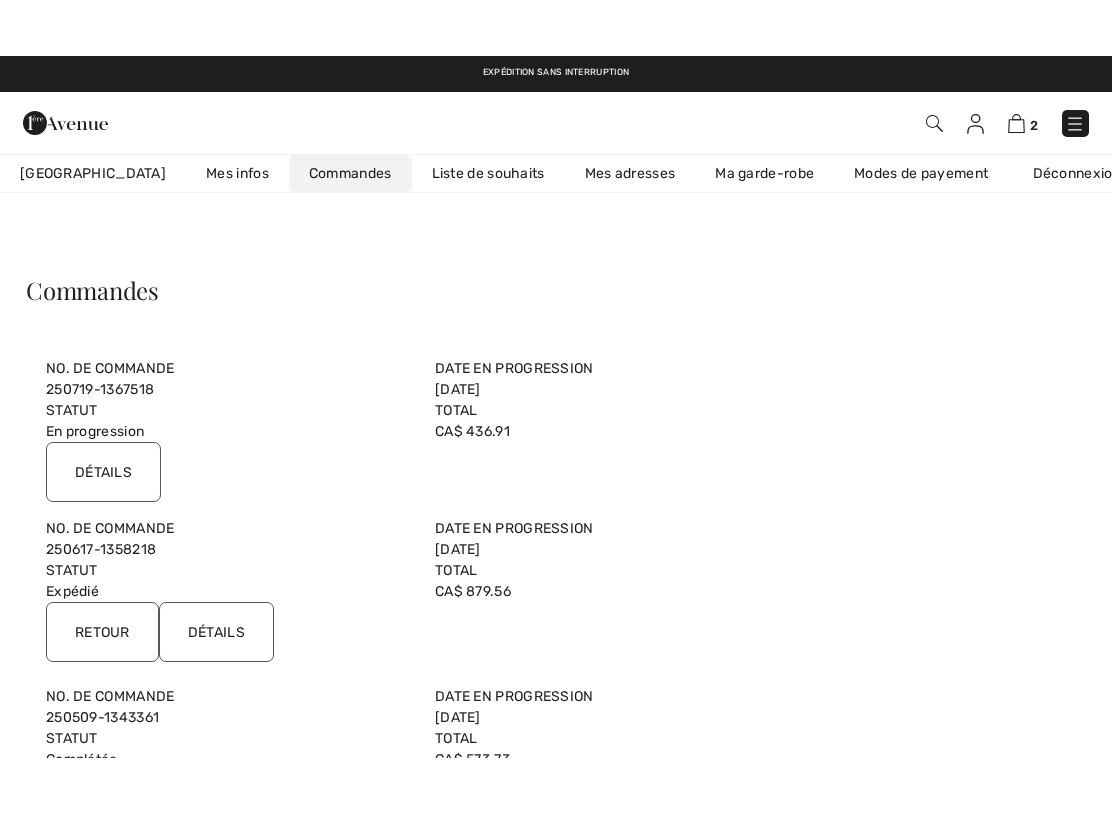 scroll, scrollTop: 1, scrollLeft: 0, axis: vertical 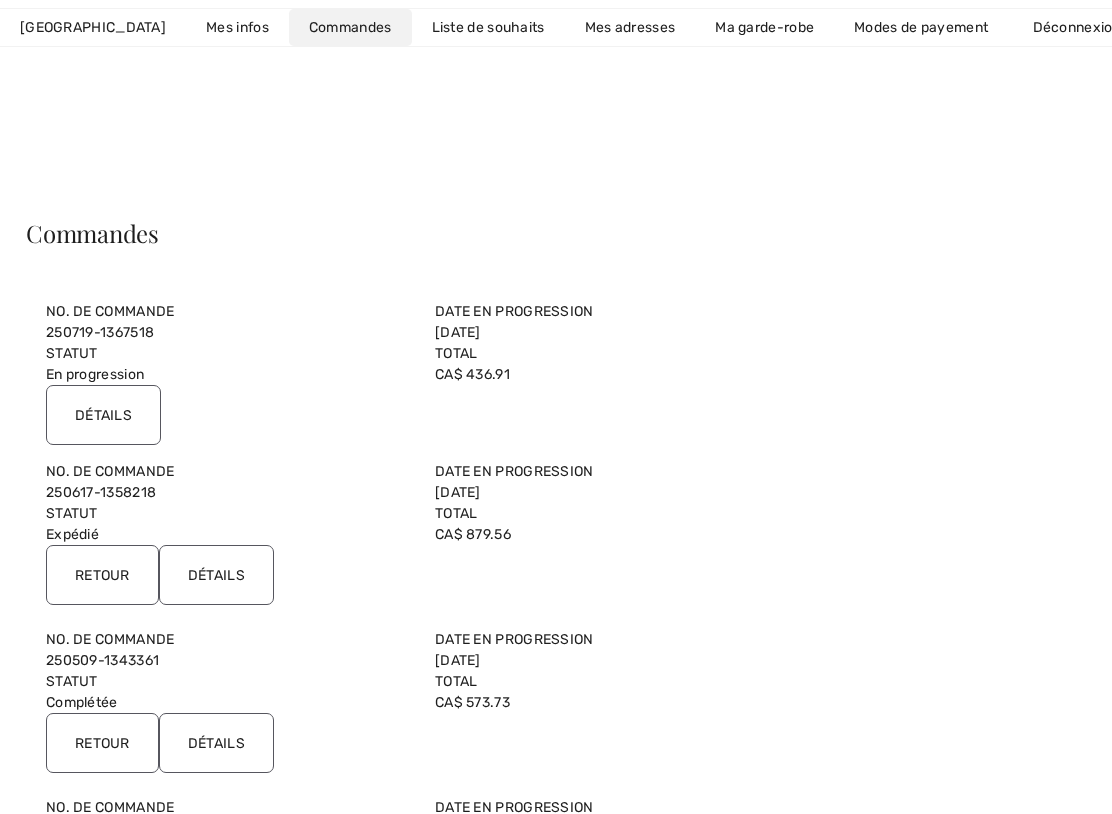 click on "Détails" at bounding box center [216, 575] 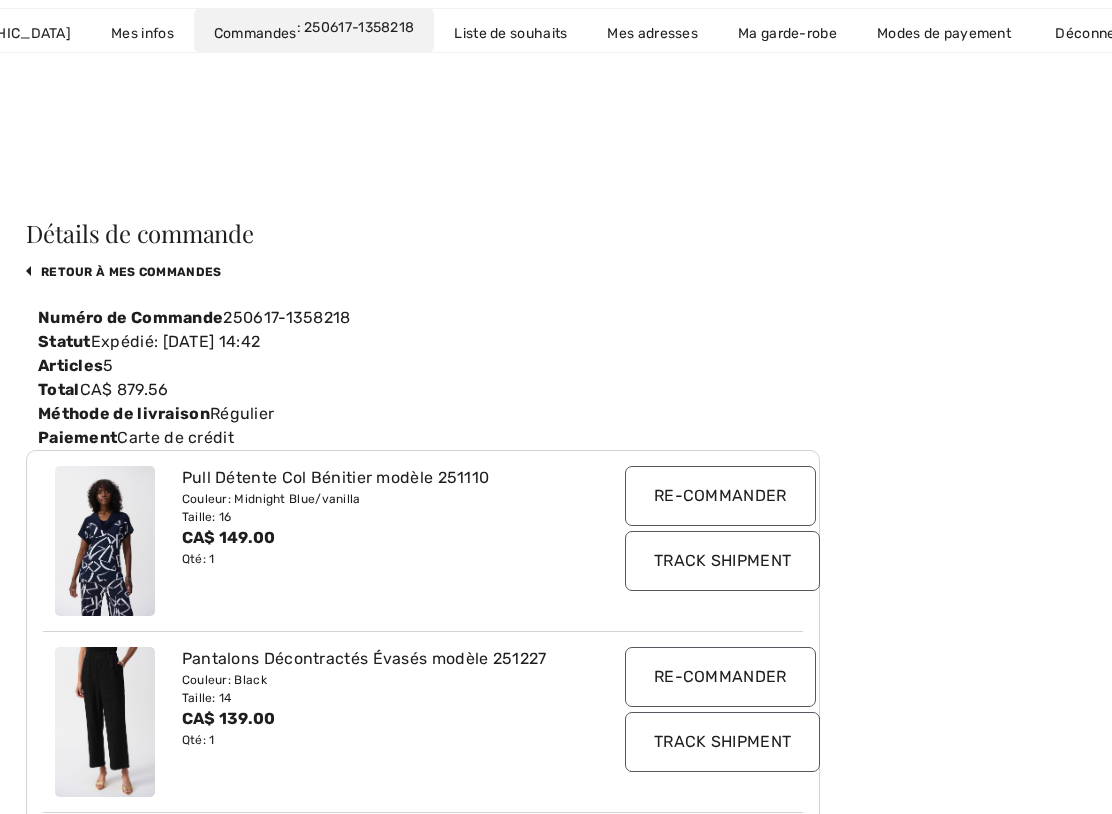 scroll, scrollTop: 0, scrollLeft: 115, axis: horizontal 